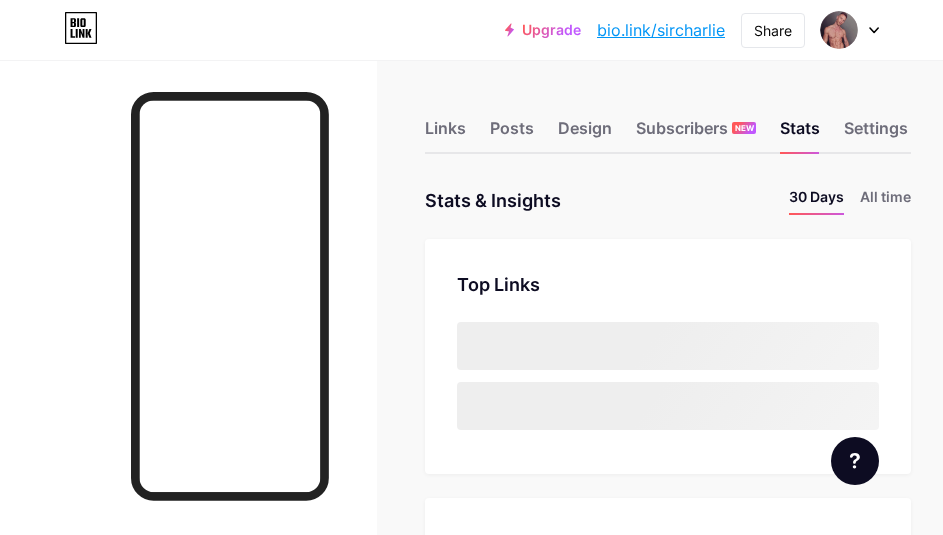 scroll, scrollTop: 0, scrollLeft: 0, axis: both 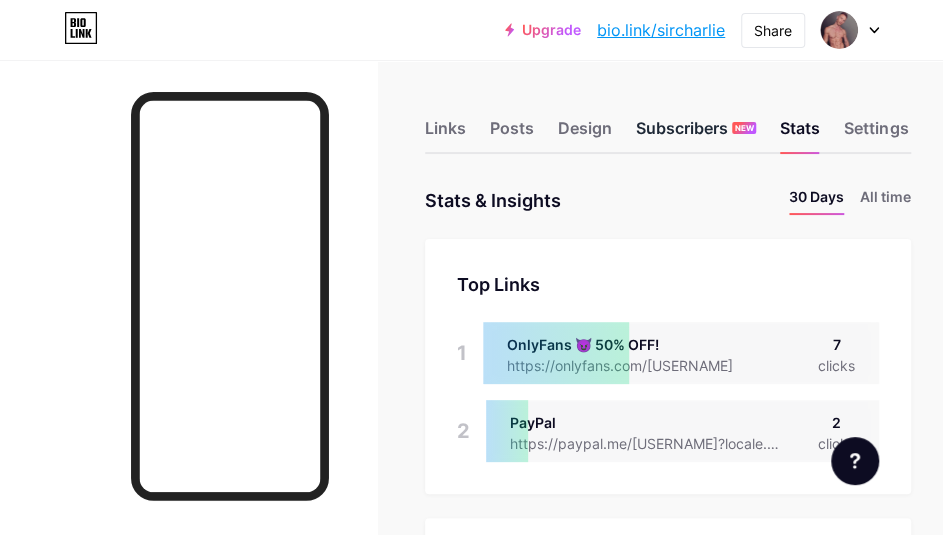 click on "Subscribers
NEW" at bounding box center (696, 134) 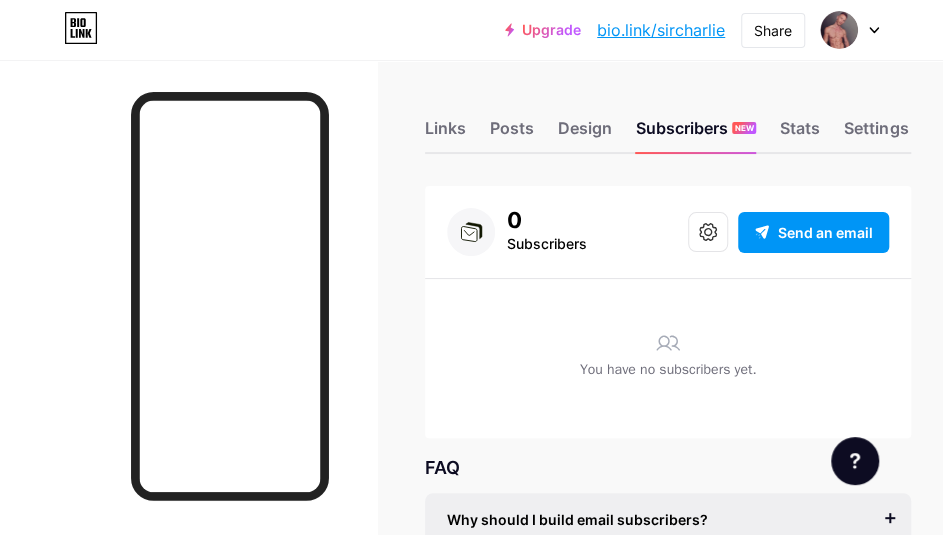 scroll, scrollTop: 0, scrollLeft: 0, axis: both 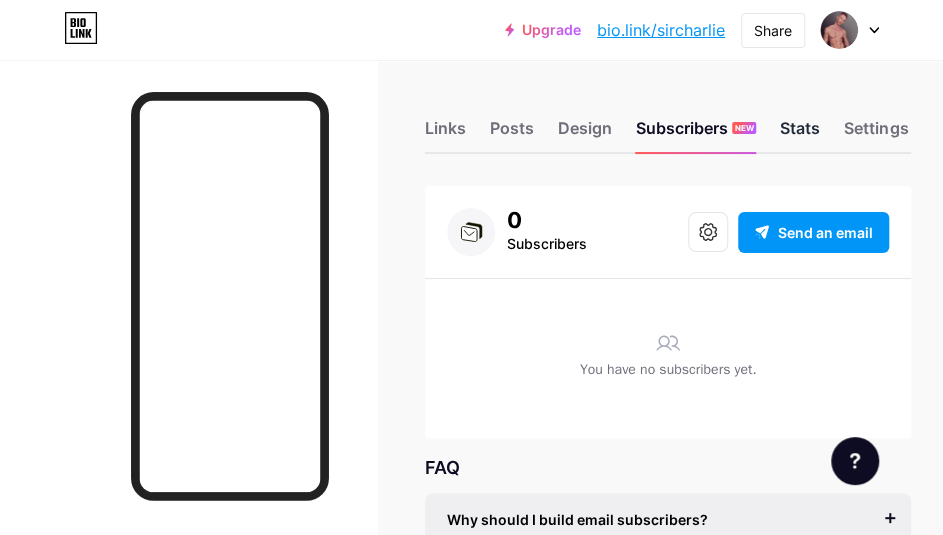 click on "Stats" at bounding box center [800, 134] 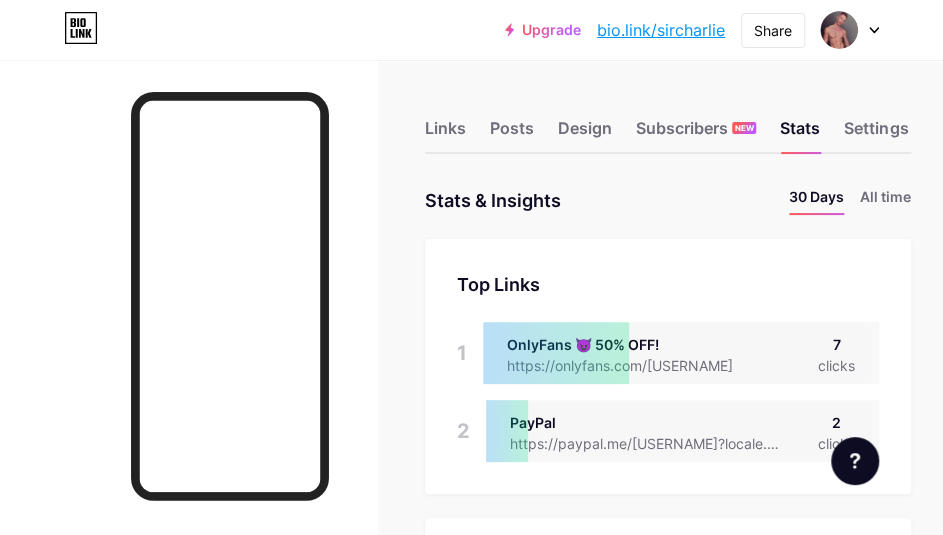 scroll, scrollTop: 999465, scrollLeft: 999057, axis: both 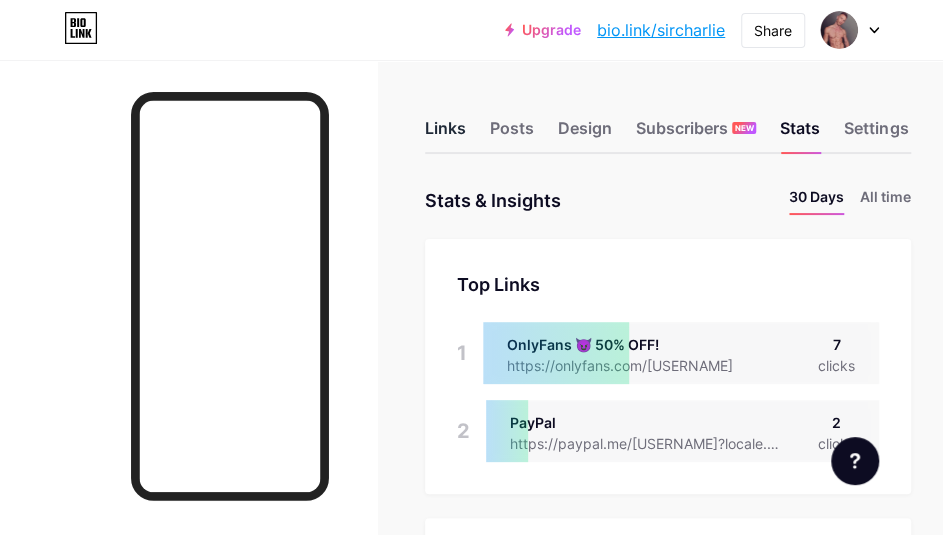 click on "Links" at bounding box center [445, 134] 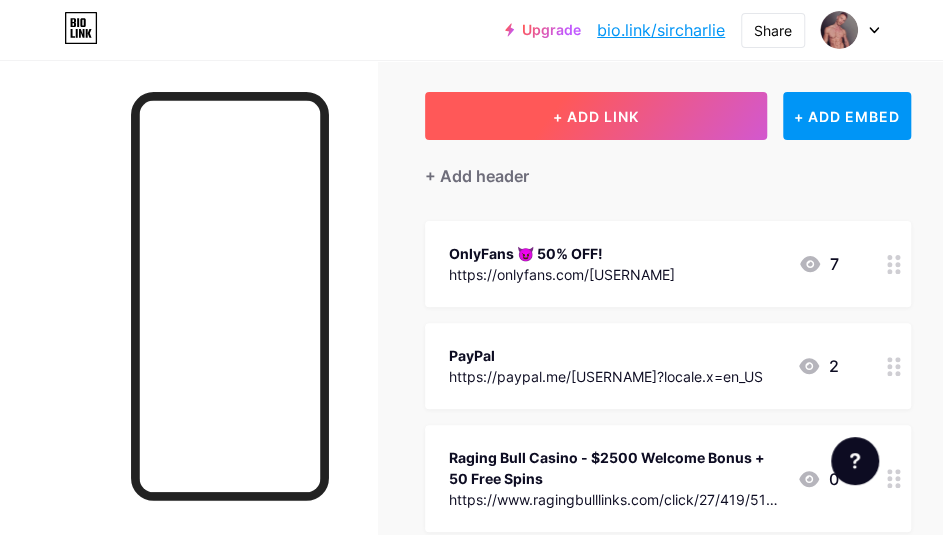 scroll, scrollTop: 0, scrollLeft: 0, axis: both 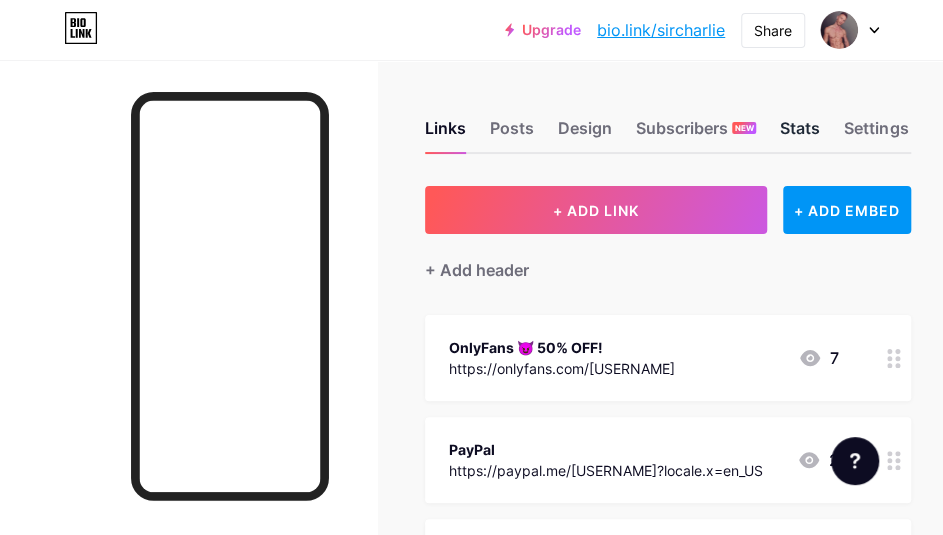 click on "Stats" at bounding box center (800, 134) 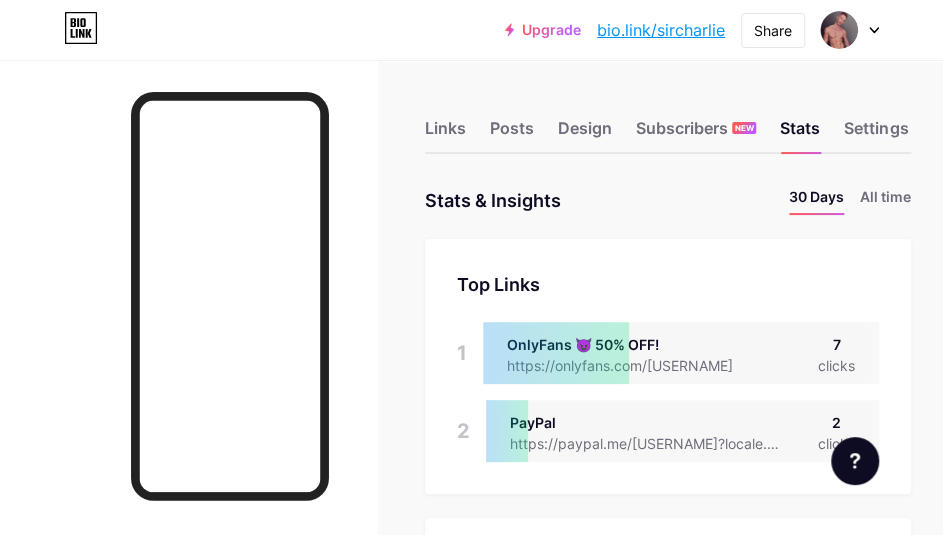 scroll, scrollTop: 999465, scrollLeft: 999057, axis: both 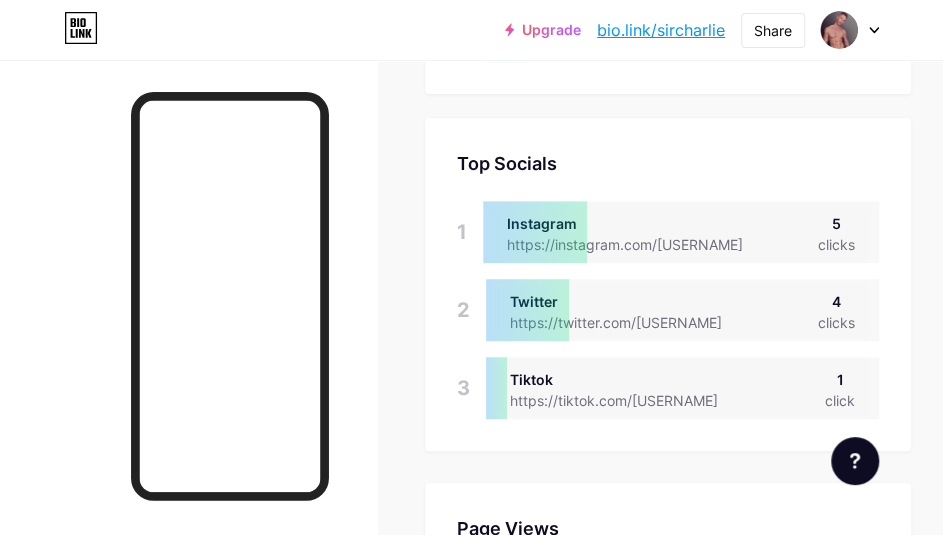 click on "Upgrade   bio.link/[USERNAME]...   bio.link/[USERNAME]   Share               Switch accounts     [FIRST] [LAST]   bio.link/[USERNAME]       + Add a new page        Account settings   Logout" at bounding box center [471, 30] 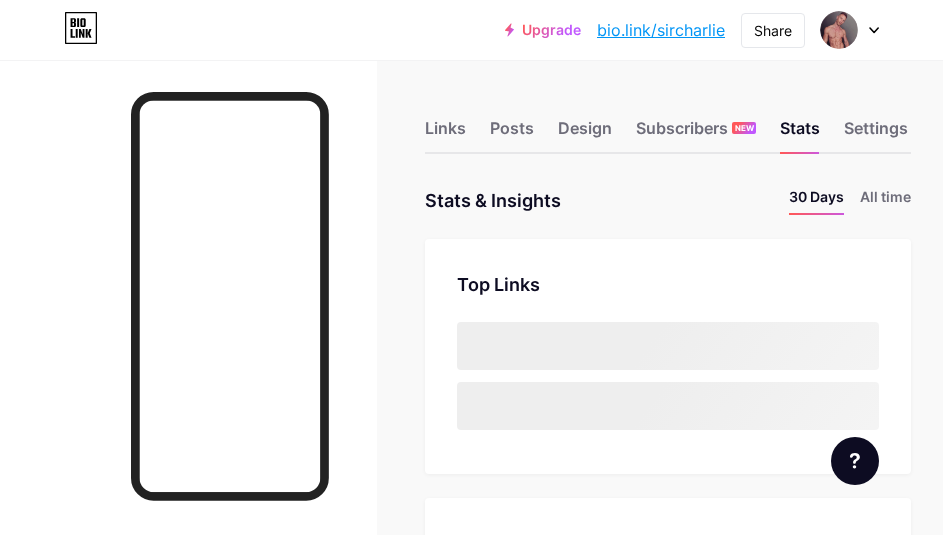 scroll, scrollTop: 0, scrollLeft: 0, axis: both 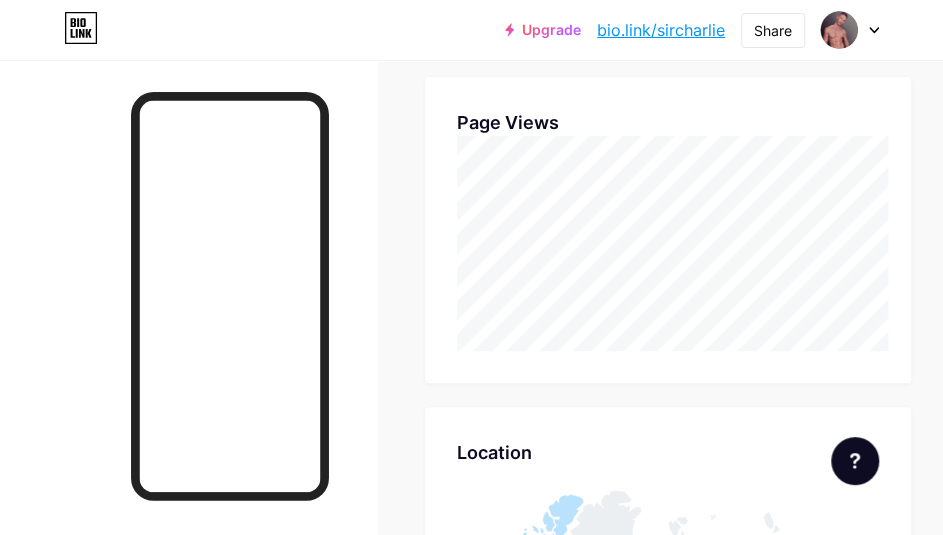 click on "Links
Posts
Design
Subscribers
NEW
Stats
Settings     Stats & Insights   Page Stats   30 Days
All
time
Top Links   Links   1   OnlyFans 😈 50% OFF!   https://onlyfans.com/sir_charlie   7   clicks   2   PayPal   https://paypal.me/charlbinneman?locale.x=en_US   2   clicks     Top Socials   Top Socials   1   Instagram   https://instagram.com/charlbinneman   5   clicks   2   Twitter   https://twitter.com/SirCharlieXXX   4   clicks   3   Tiktok   https://tiktok.com/charlbinneman   1   click     Page Views   Page Views     Location   Location                                                                                                                                                                                                                                                                                                                                                                         Traffic Sources     1" at bounding box center [471, 291] 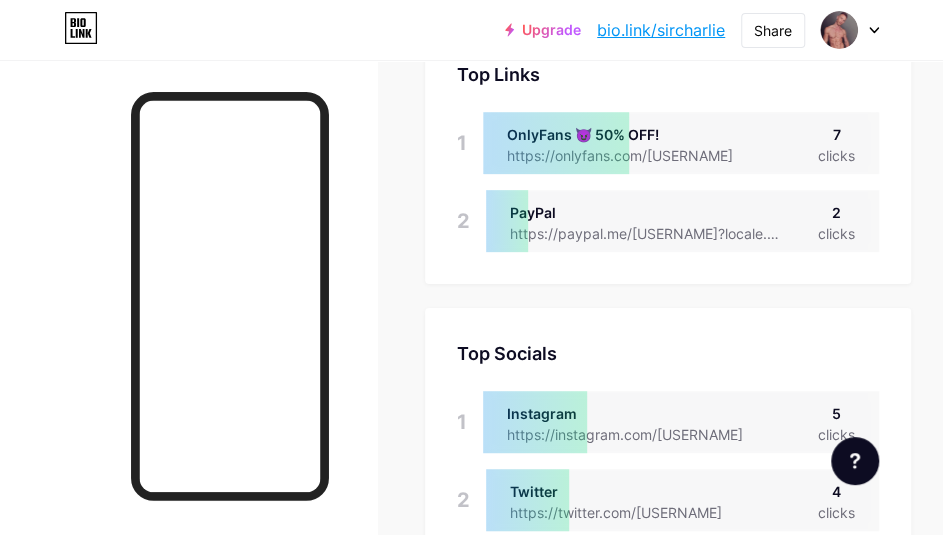 scroll, scrollTop: 206, scrollLeft: 0, axis: vertical 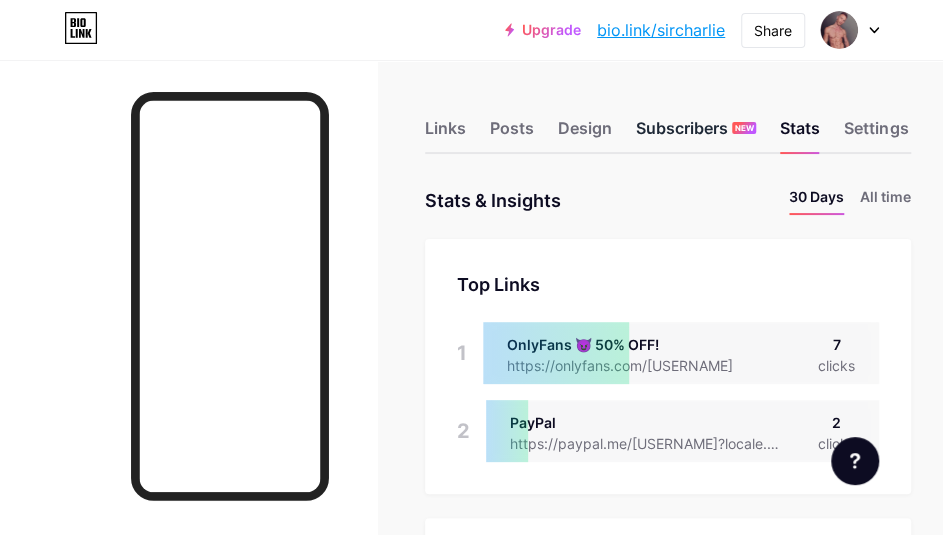 click on "Subscribers
NEW" at bounding box center (696, 134) 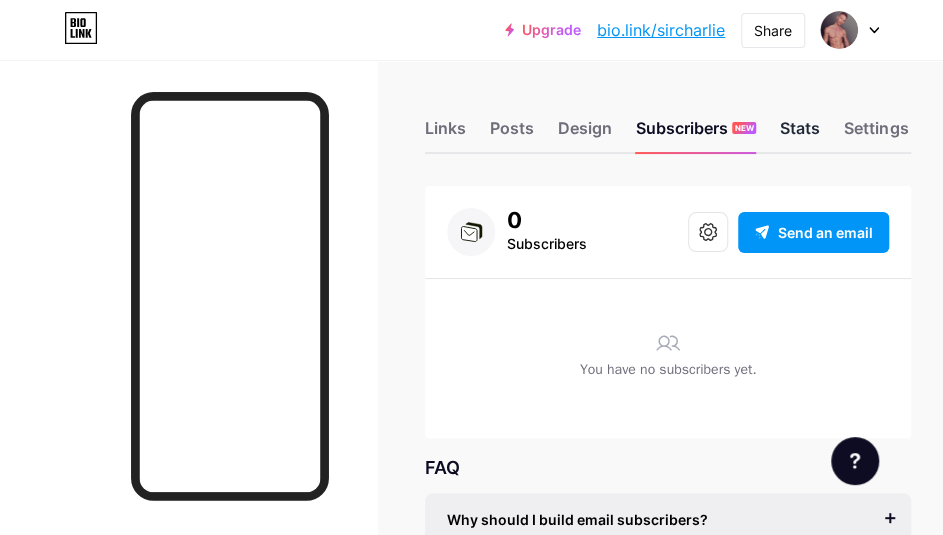 click on "Stats" at bounding box center [800, 134] 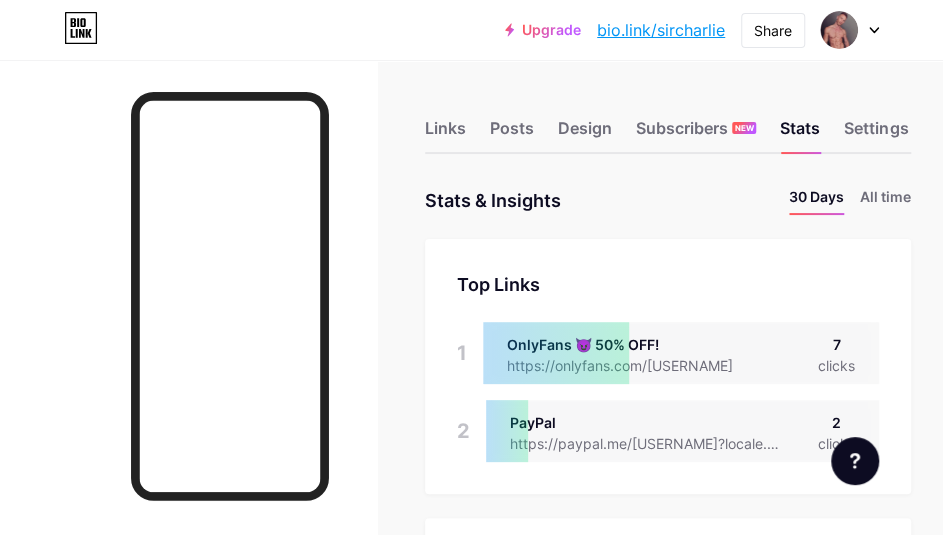 scroll, scrollTop: 999465, scrollLeft: 999057, axis: both 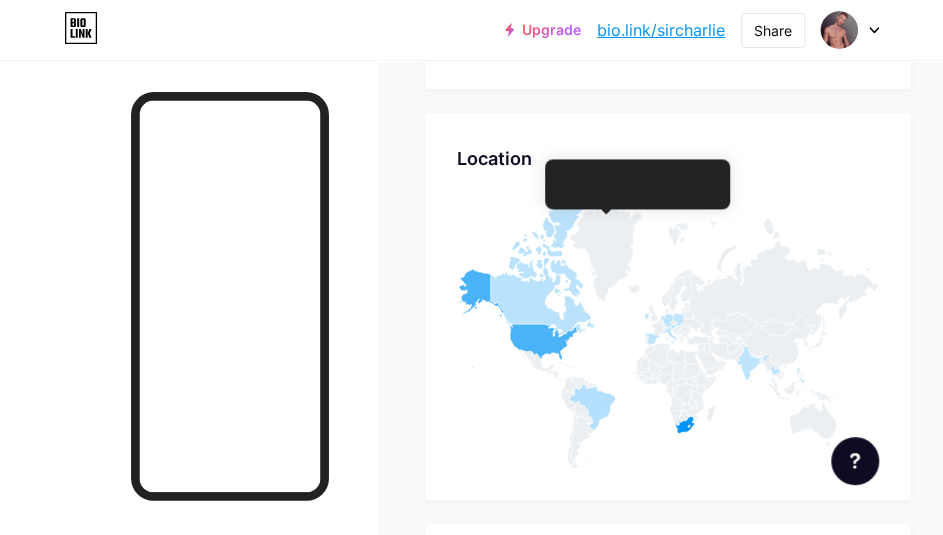 click 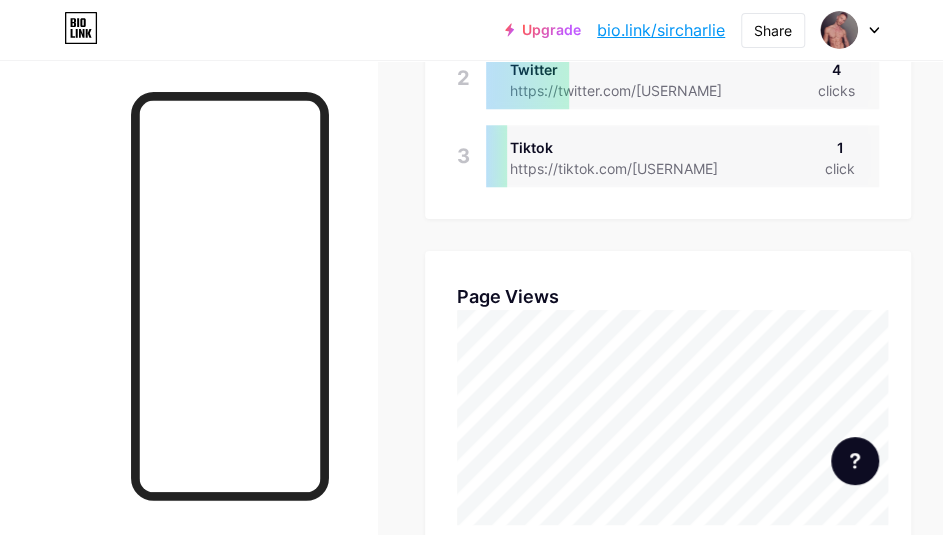 scroll, scrollTop: 406, scrollLeft: 0, axis: vertical 